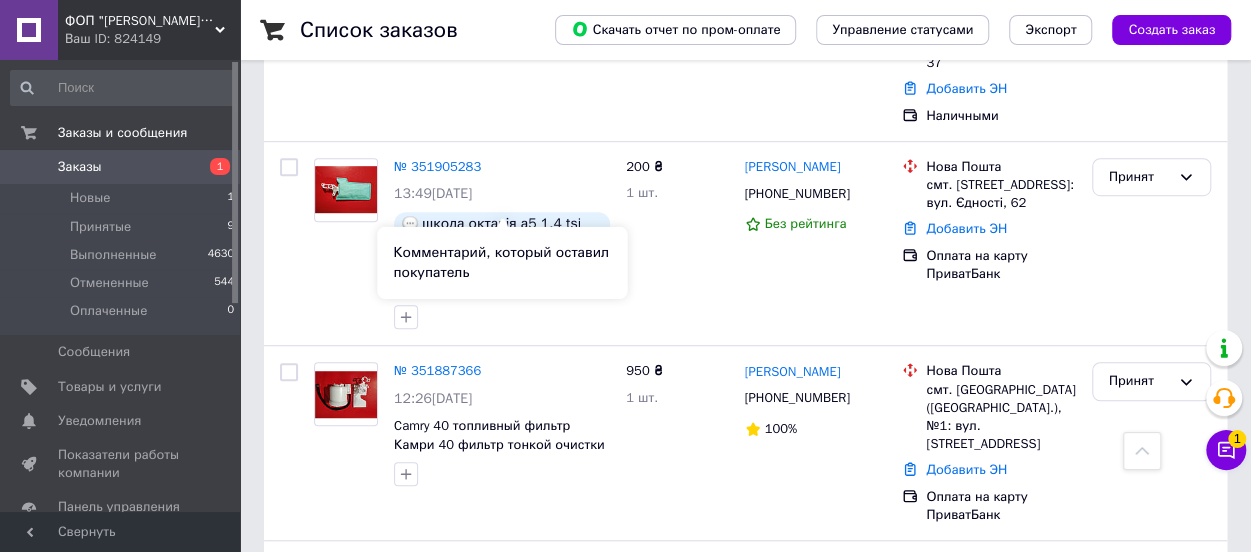 scroll, scrollTop: 0, scrollLeft: 0, axis: both 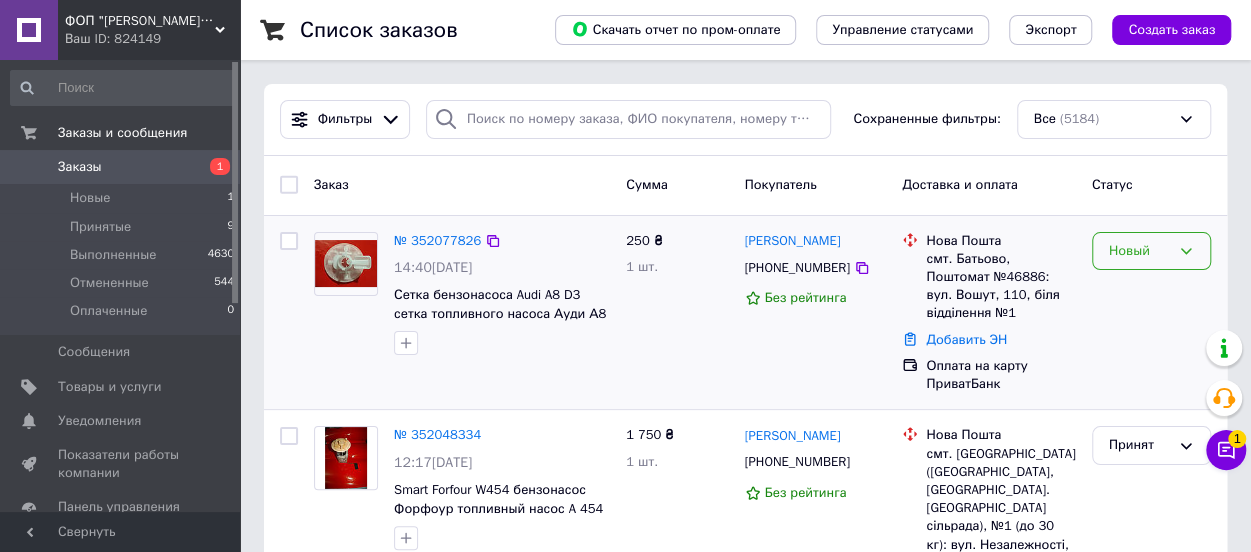 click on "Новый" at bounding box center (1151, 251) 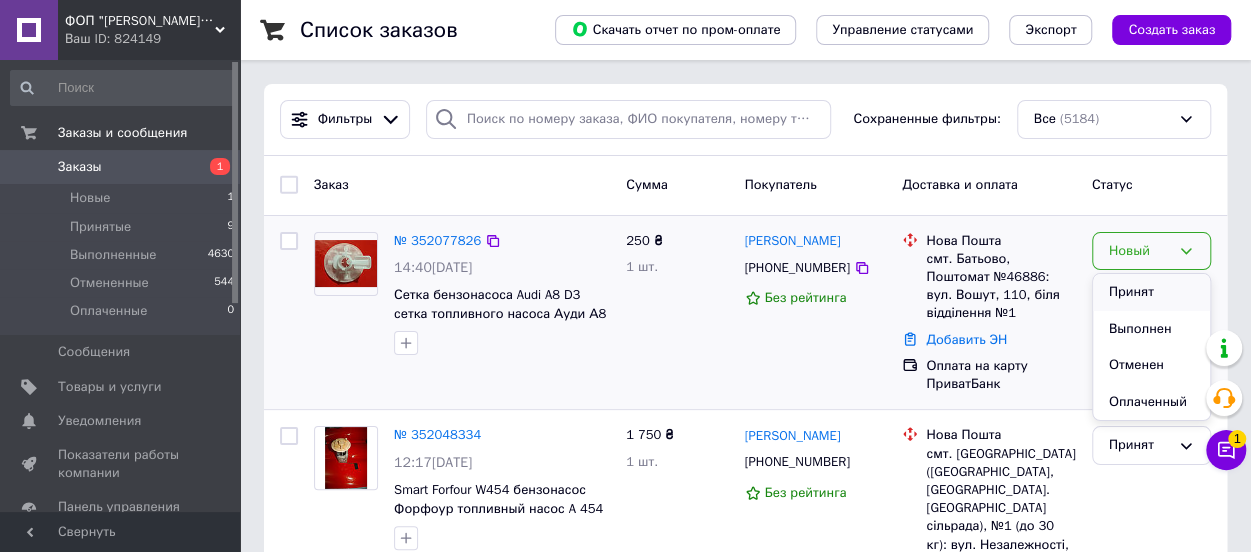 click on "Принят" at bounding box center (1151, 292) 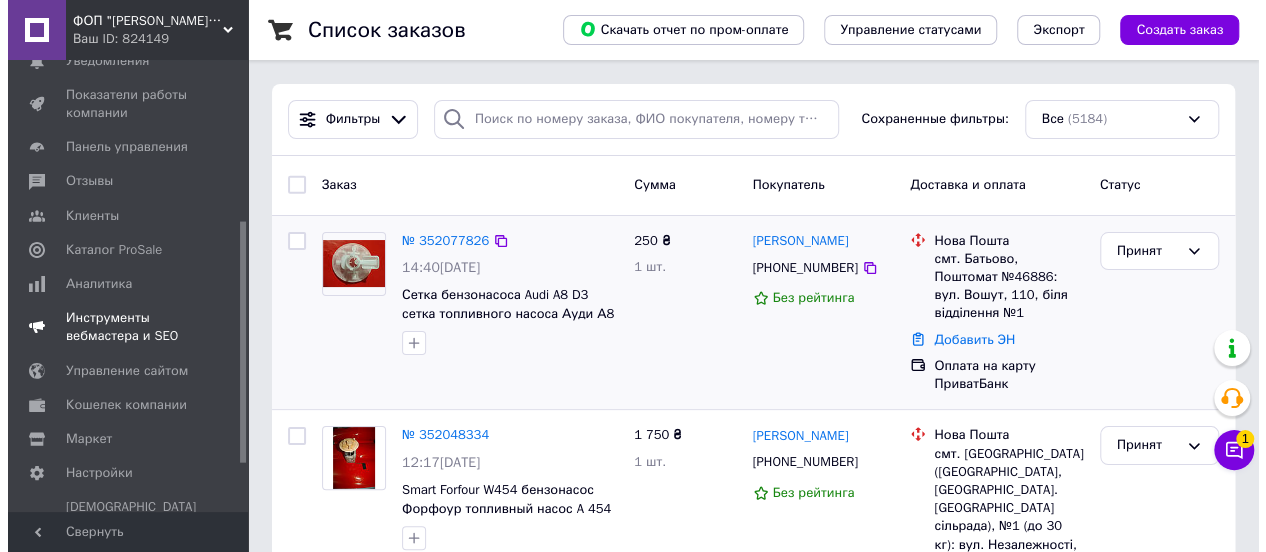 scroll, scrollTop: 390, scrollLeft: 0, axis: vertical 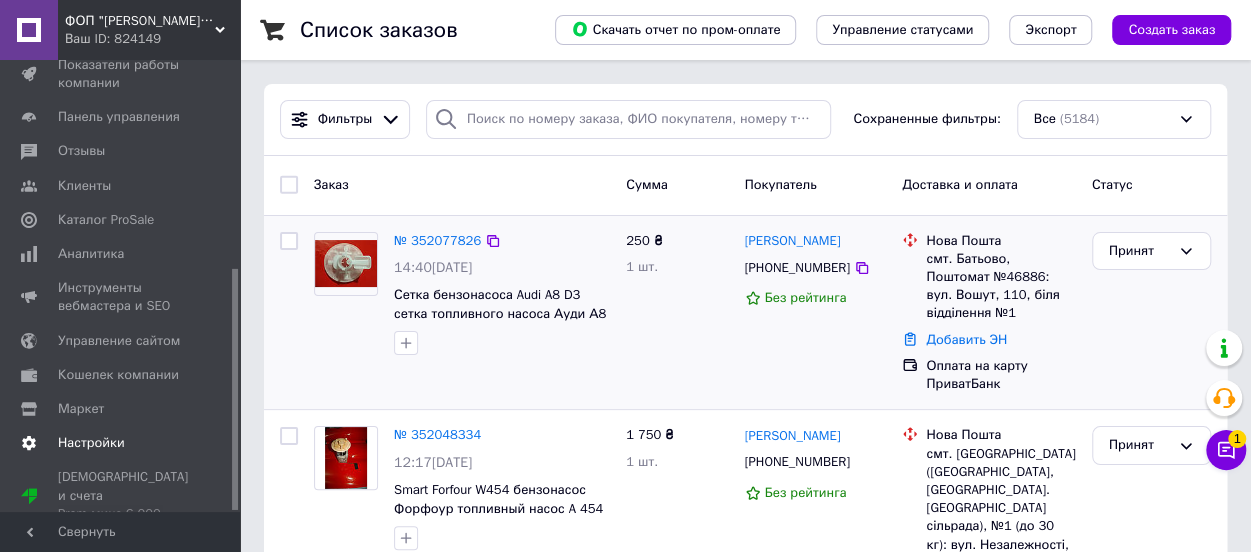 click on "Настройки" at bounding box center [91, 443] 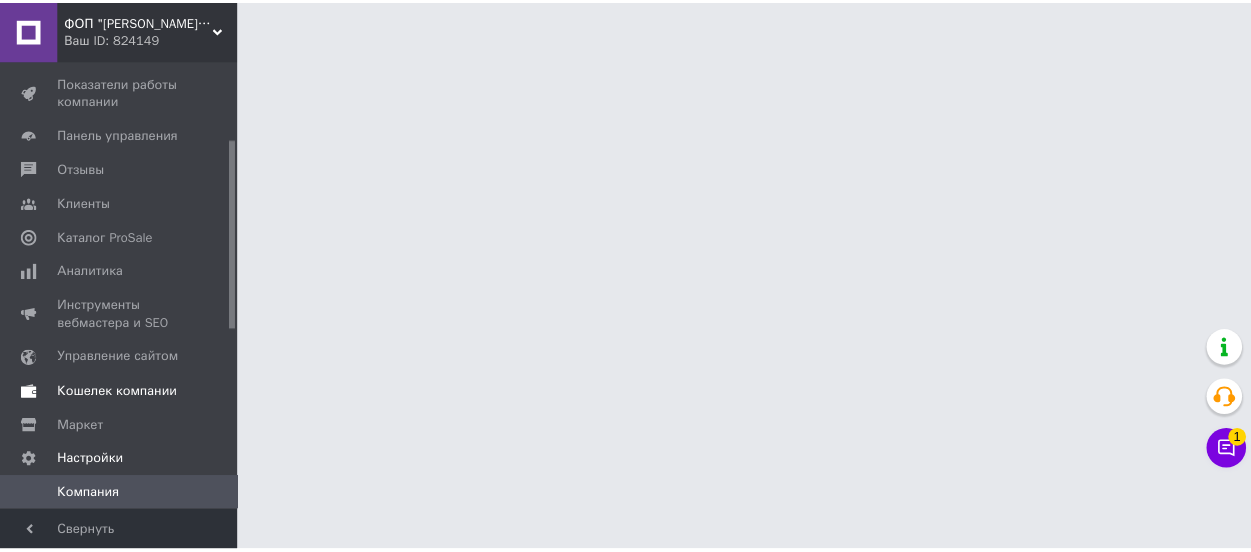 scroll, scrollTop: 371, scrollLeft: 0, axis: vertical 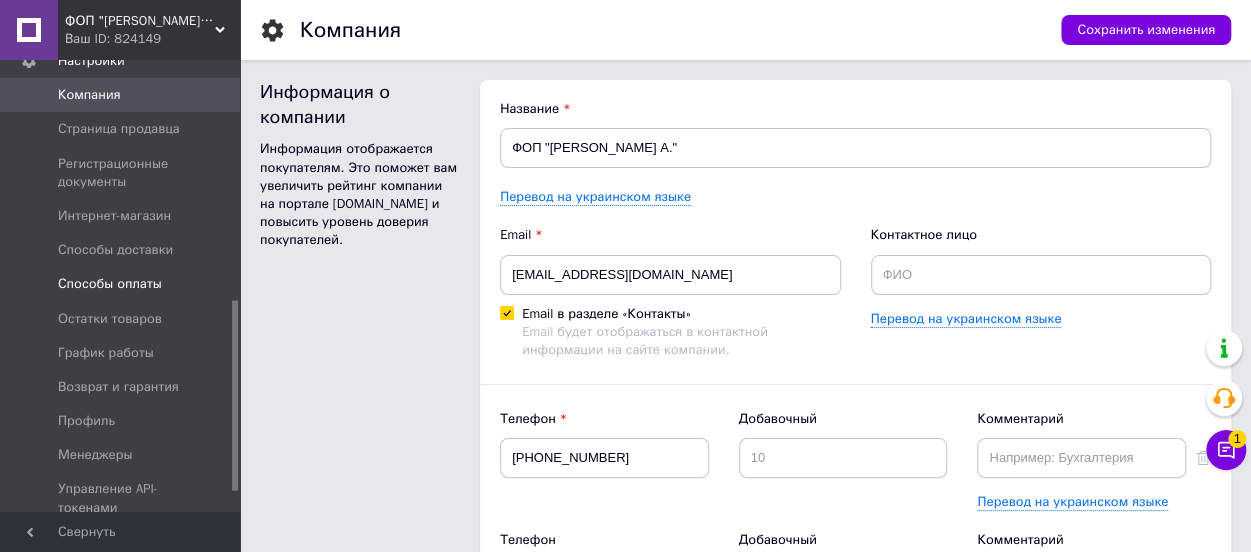 click on "Способы оплаты" at bounding box center (123, 284) 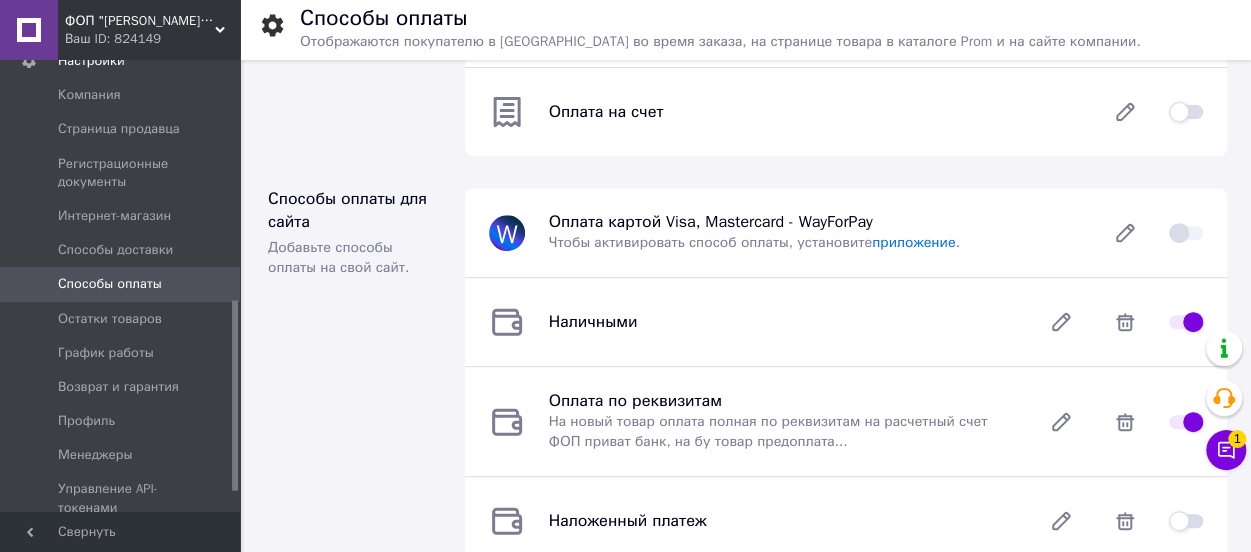 scroll, scrollTop: 400, scrollLeft: 0, axis: vertical 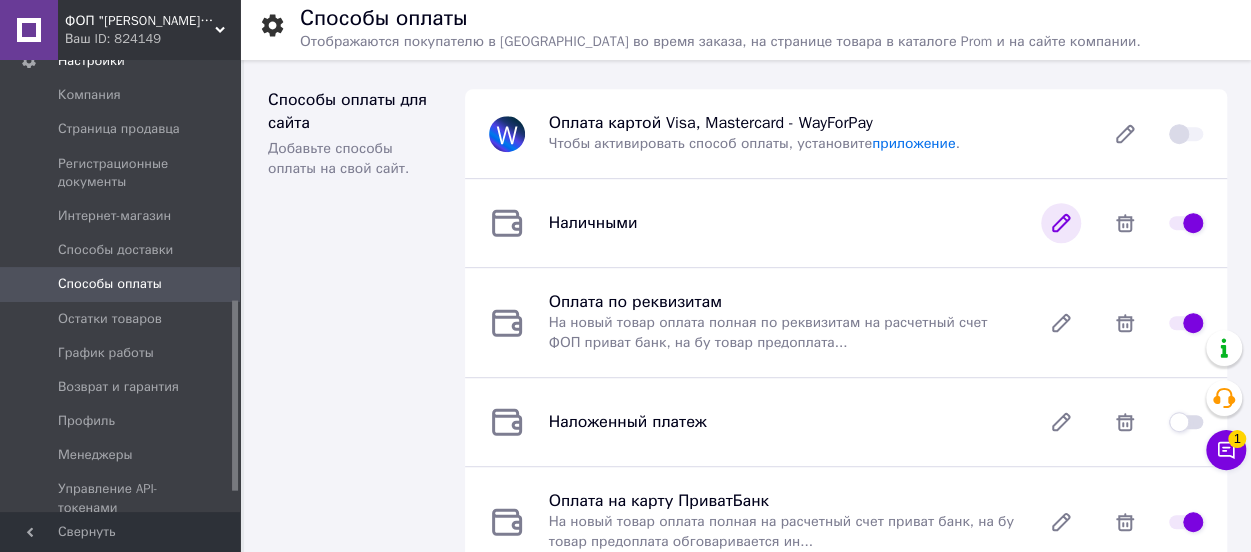 click 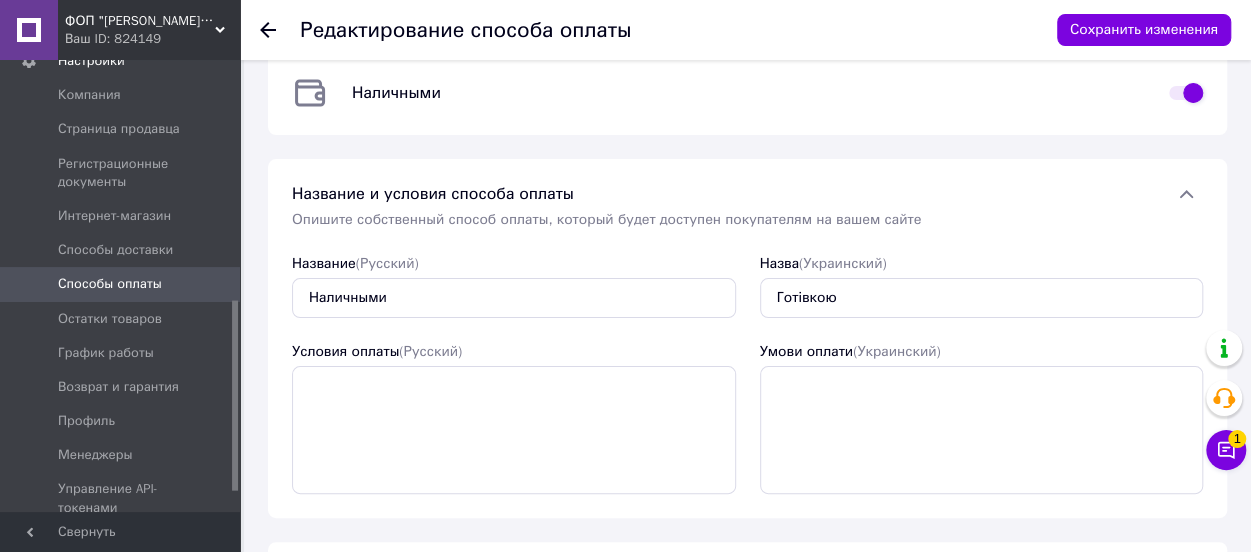 scroll, scrollTop: 0, scrollLeft: 0, axis: both 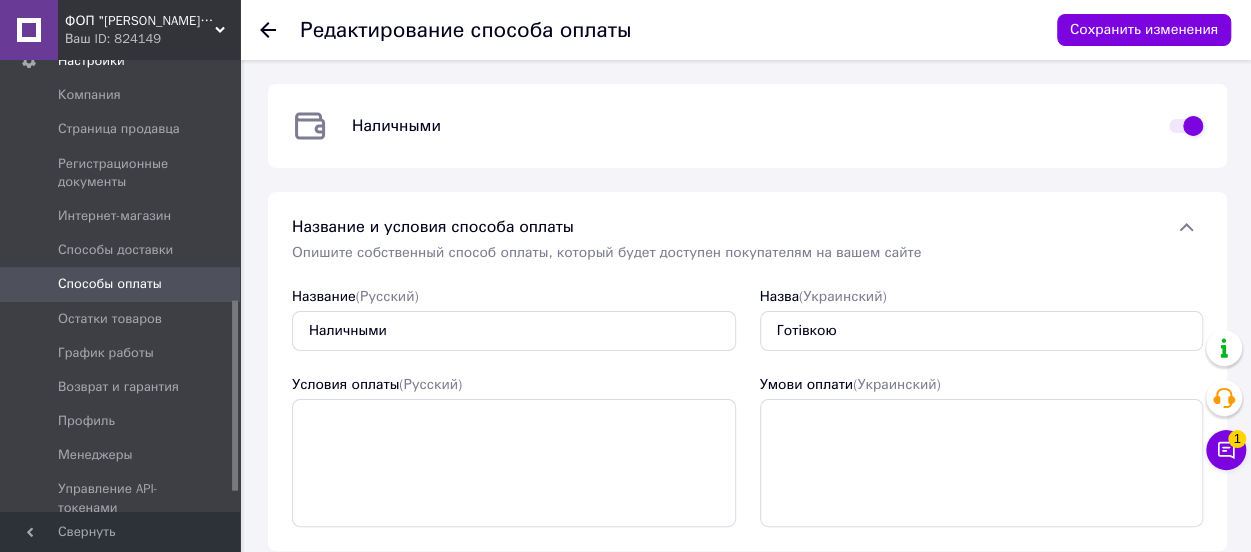 click at bounding box center (1186, 126) 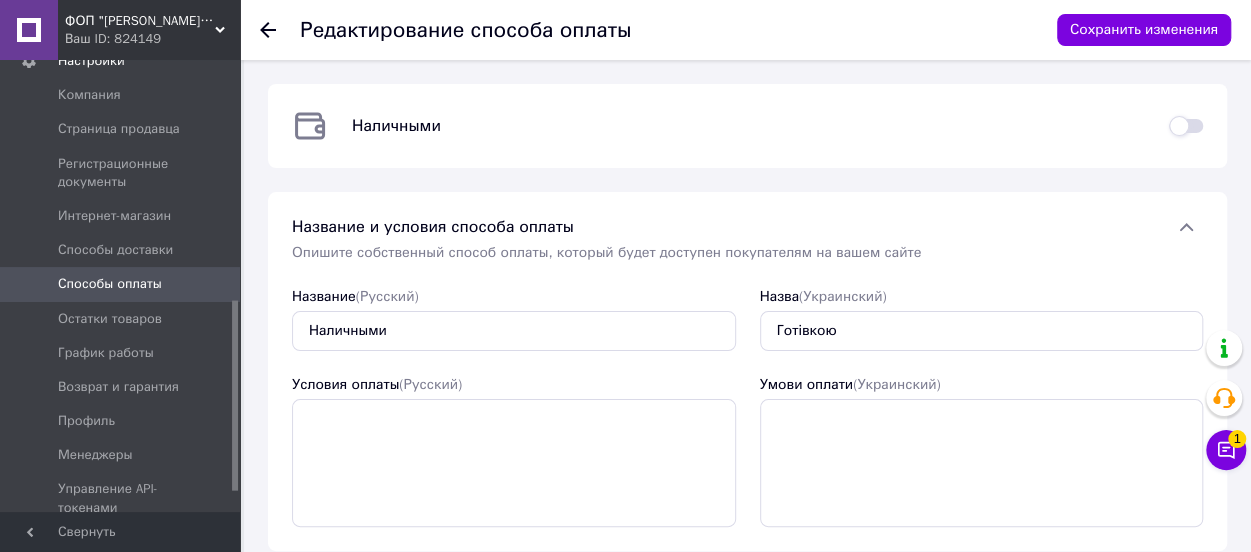checkbox on "false" 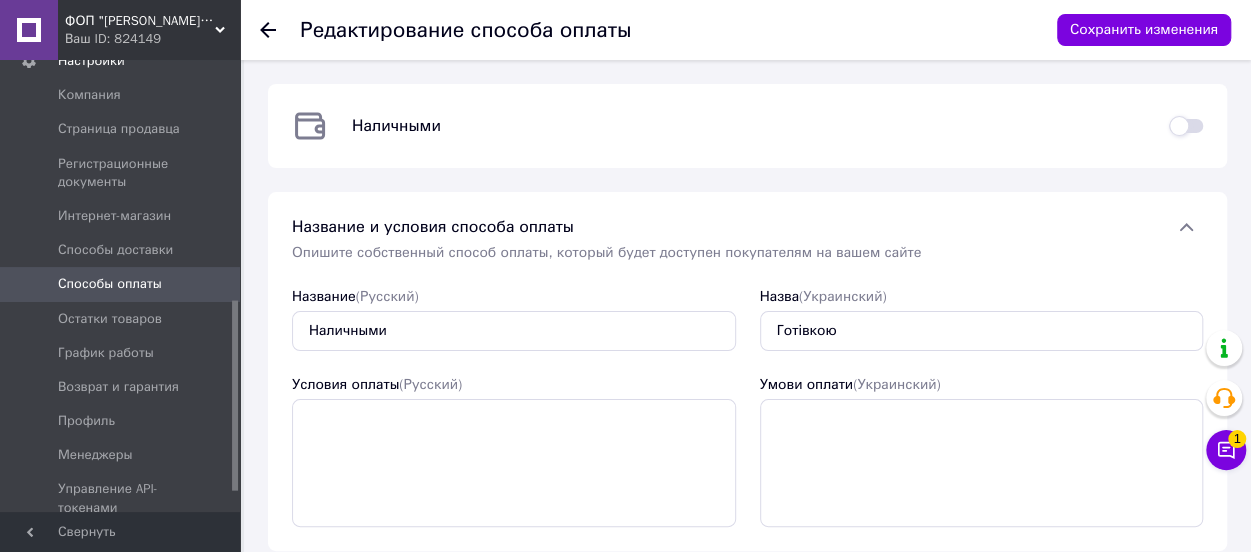scroll, scrollTop: 180, scrollLeft: 0, axis: vertical 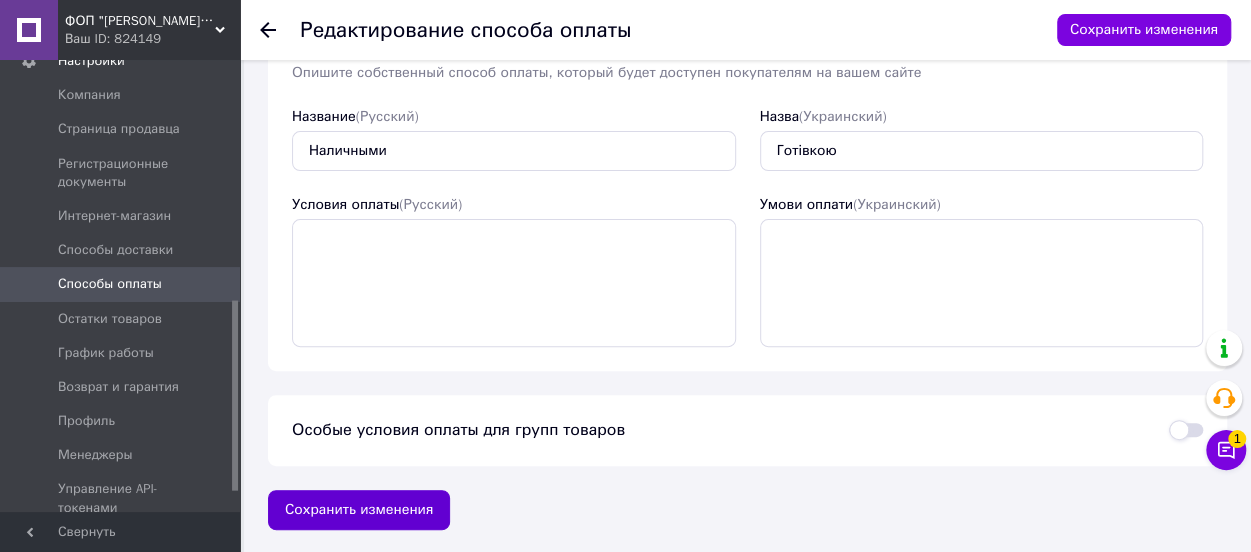 click on "Сохранить изменения" at bounding box center [359, 510] 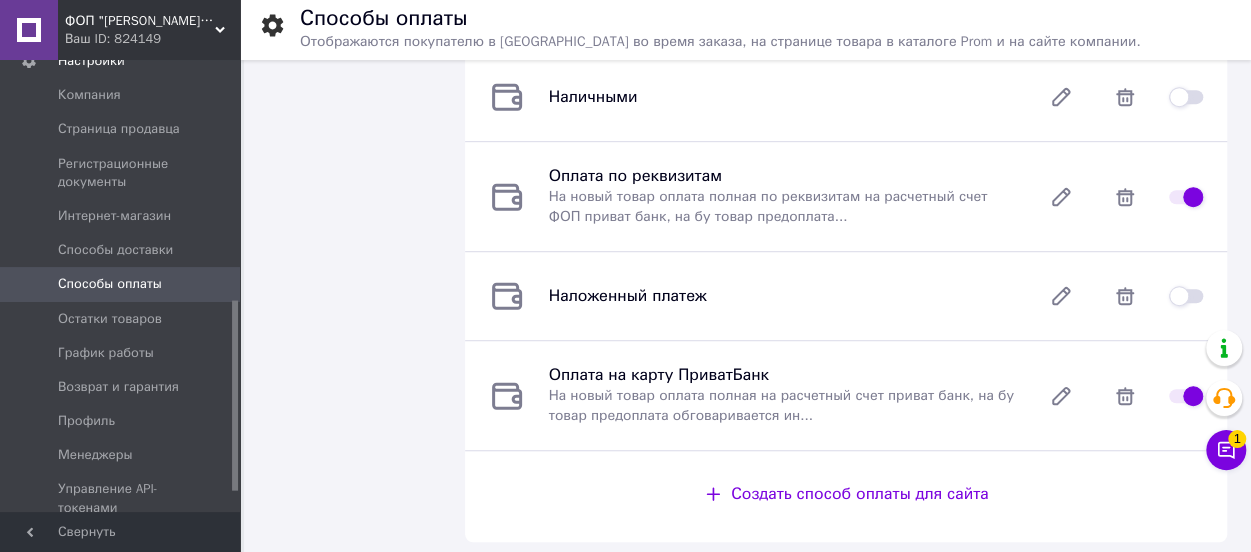 scroll, scrollTop: 500, scrollLeft: 0, axis: vertical 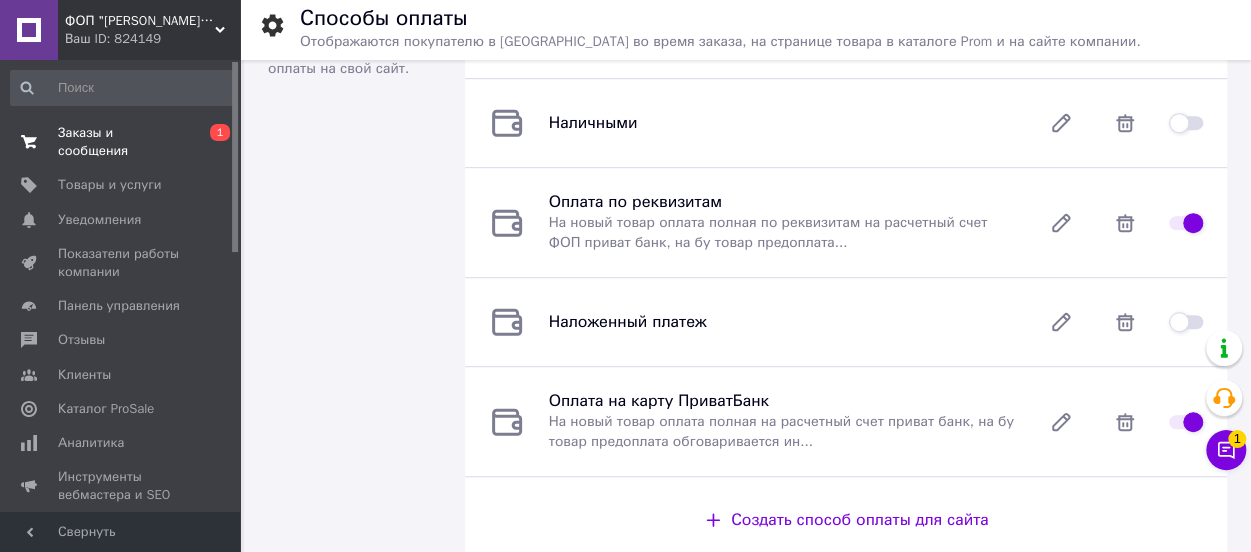 click on "Заказы и сообщения" at bounding box center [121, 142] 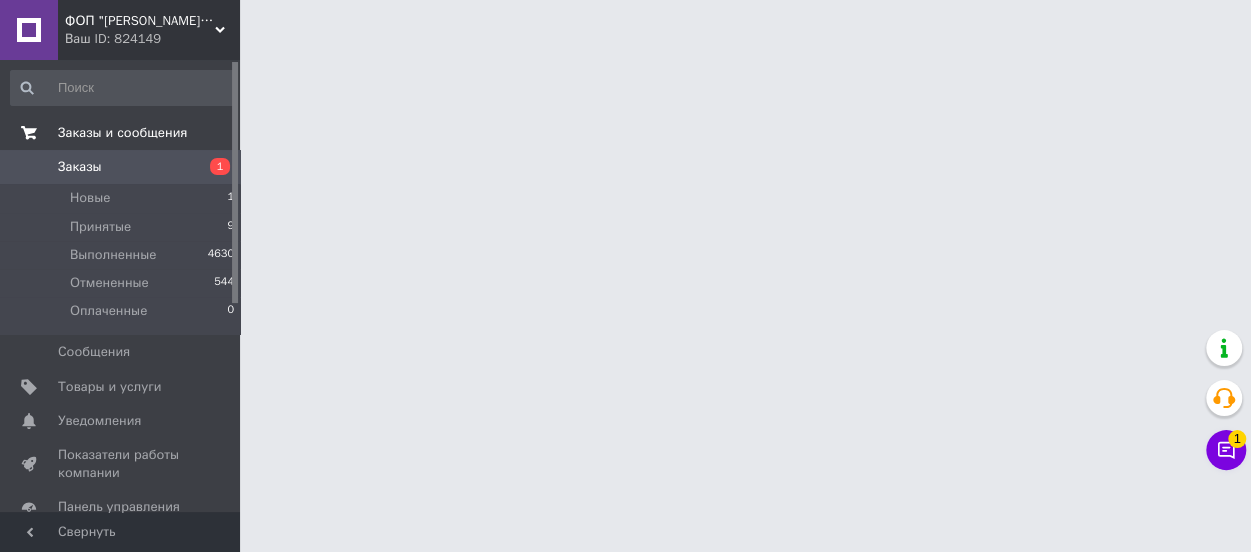 scroll, scrollTop: 0, scrollLeft: 0, axis: both 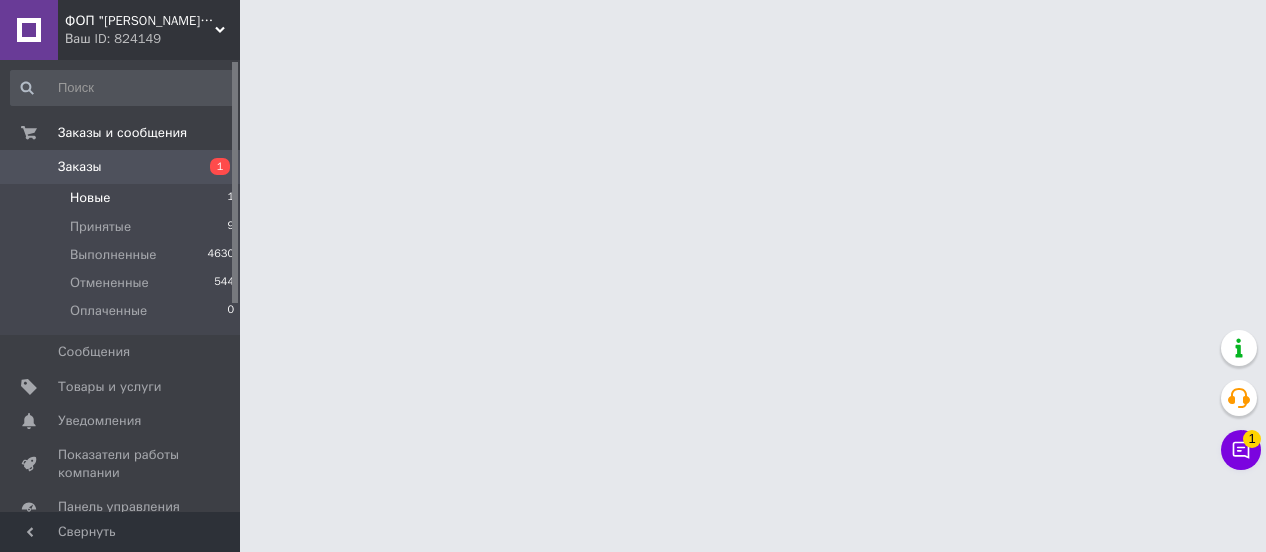 click on "Новые" at bounding box center [90, 198] 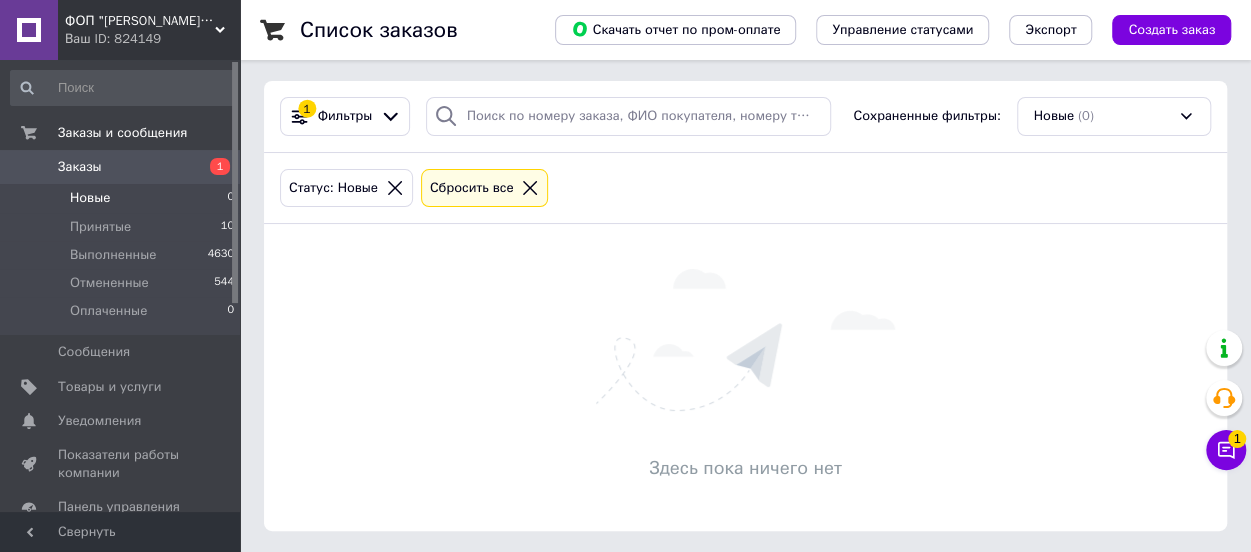 scroll, scrollTop: 4, scrollLeft: 0, axis: vertical 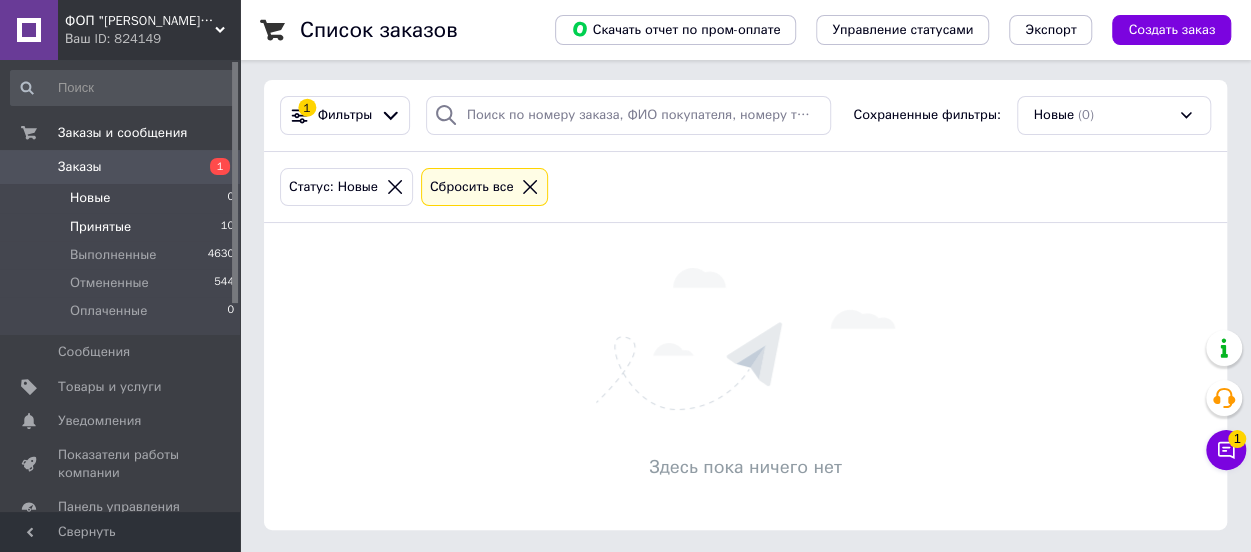 click on "Принятые" at bounding box center (100, 227) 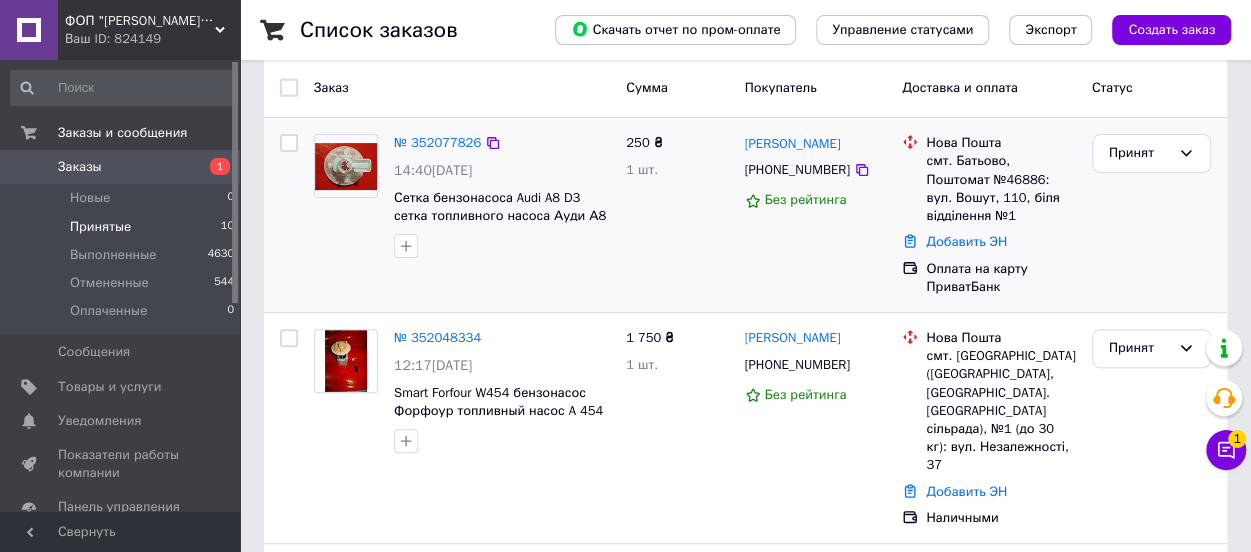 scroll, scrollTop: 200, scrollLeft: 0, axis: vertical 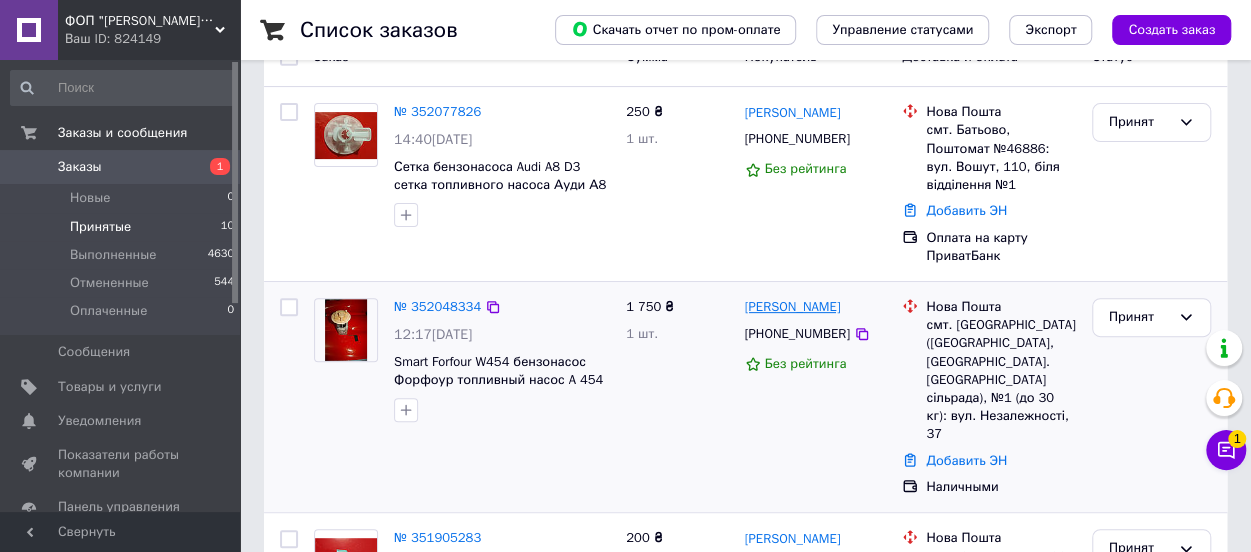 click on "[PERSON_NAME]" at bounding box center [793, 307] 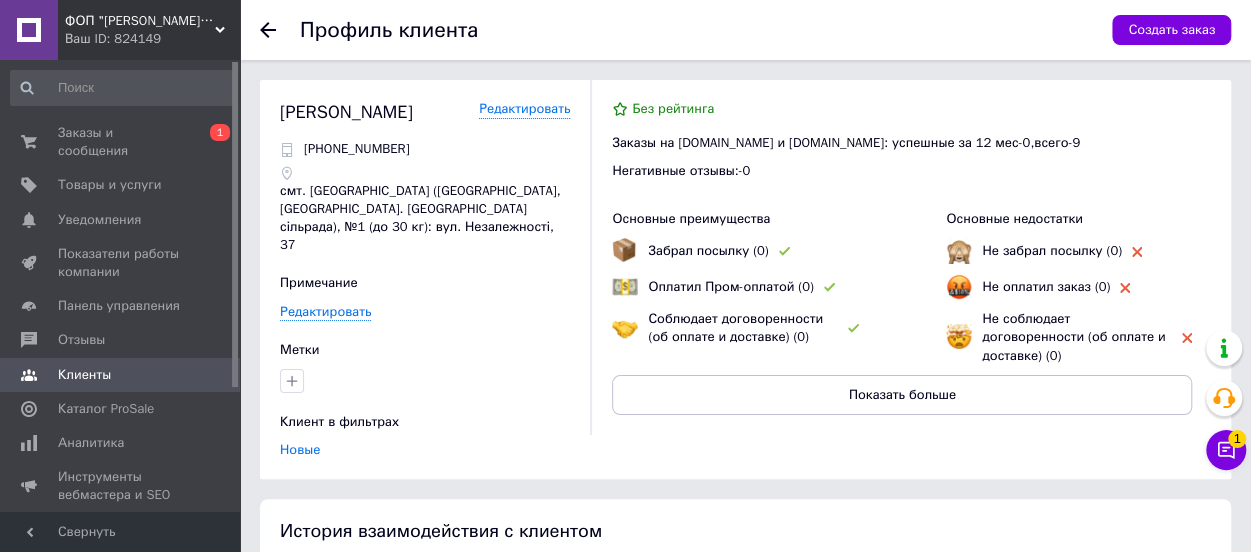 scroll, scrollTop: 398, scrollLeft: 0, axis: vertical 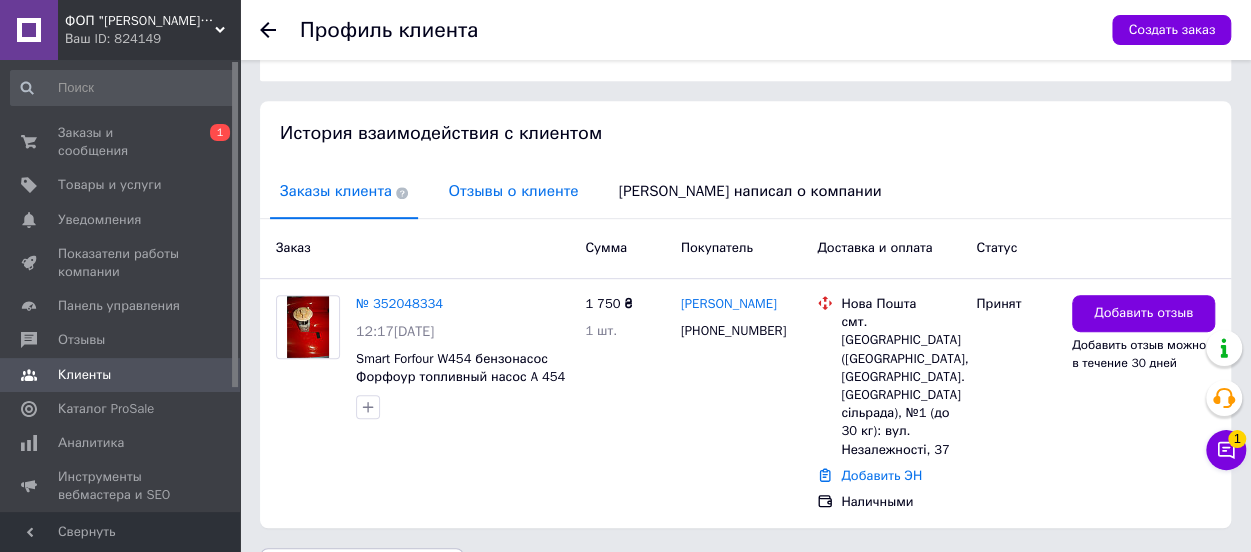 click on "Отзывы о клиенте" at bounding box center (513, 191) 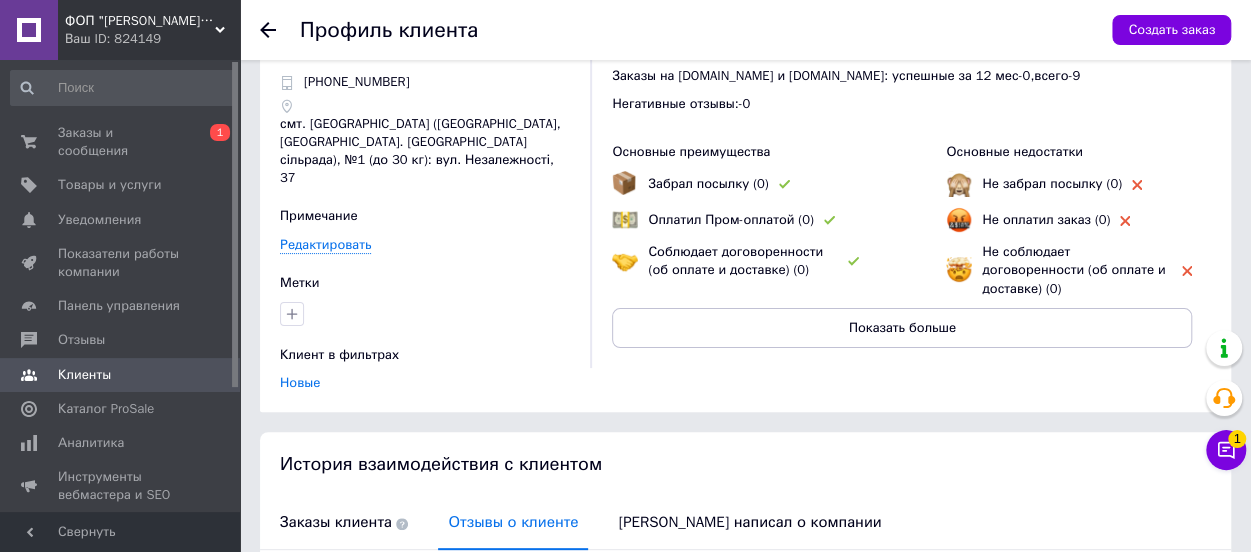 scroll, scrollTop: 0, scrollLeft: 0, axis: both 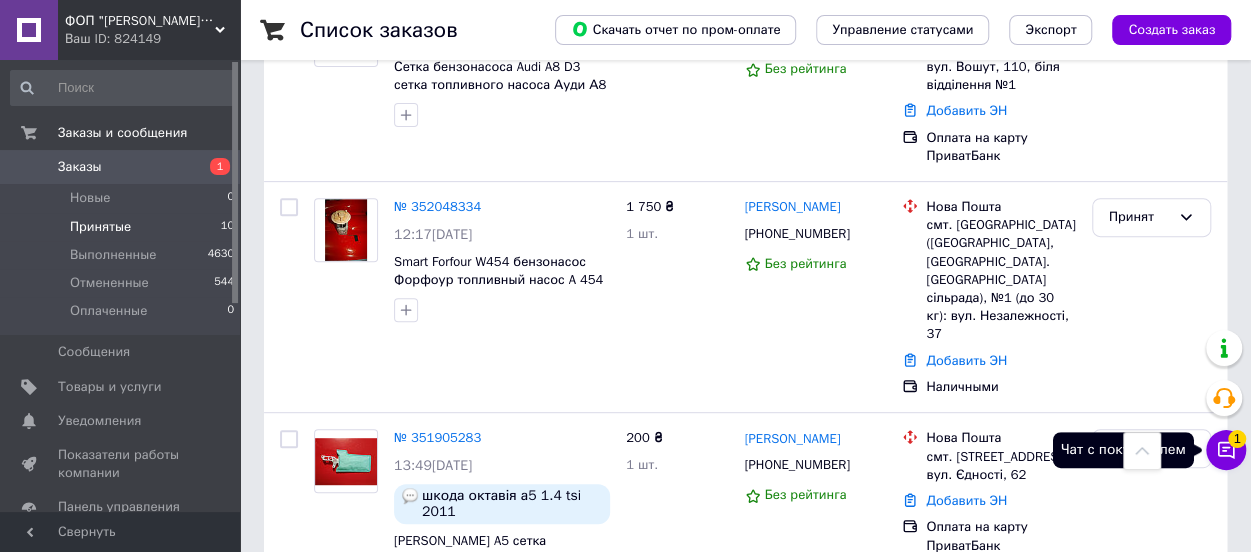 click 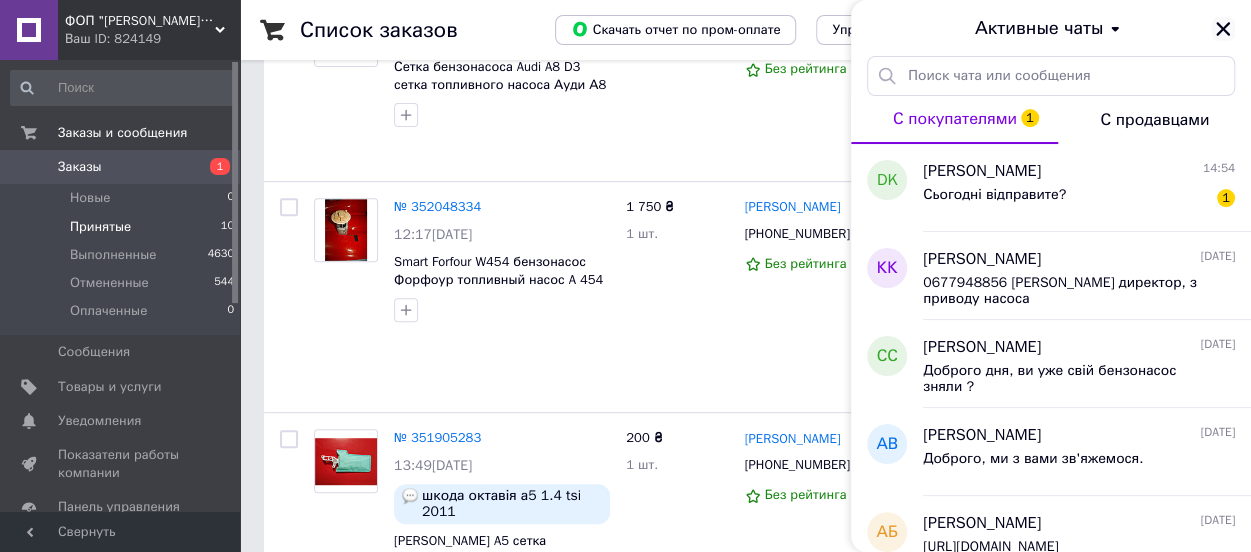 click 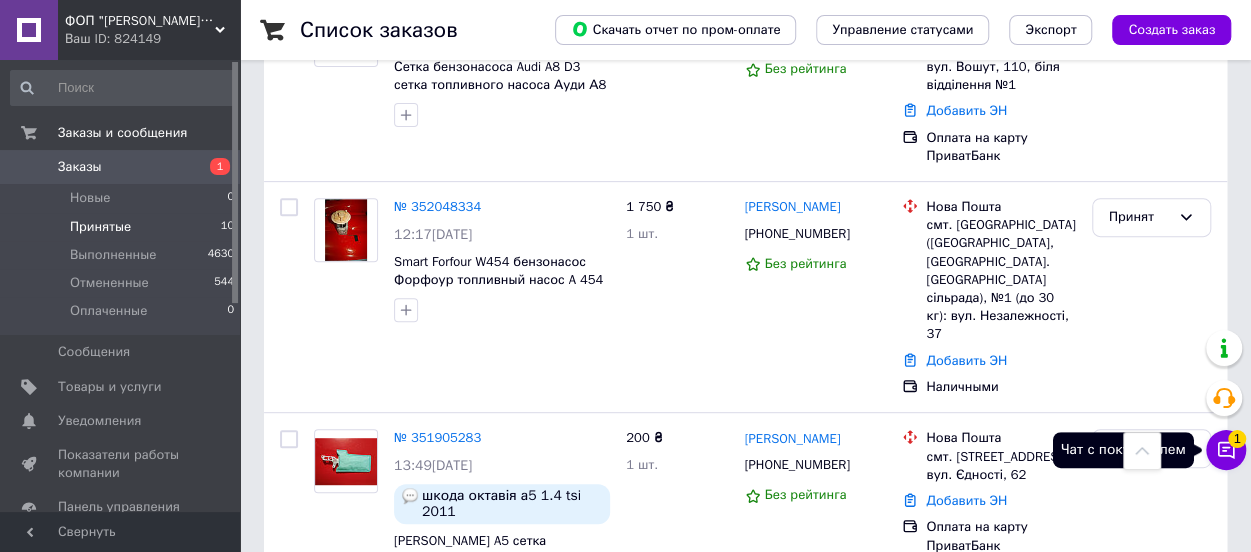 click on "Чат с покупателем 1" at bounding box center [1226, 450] 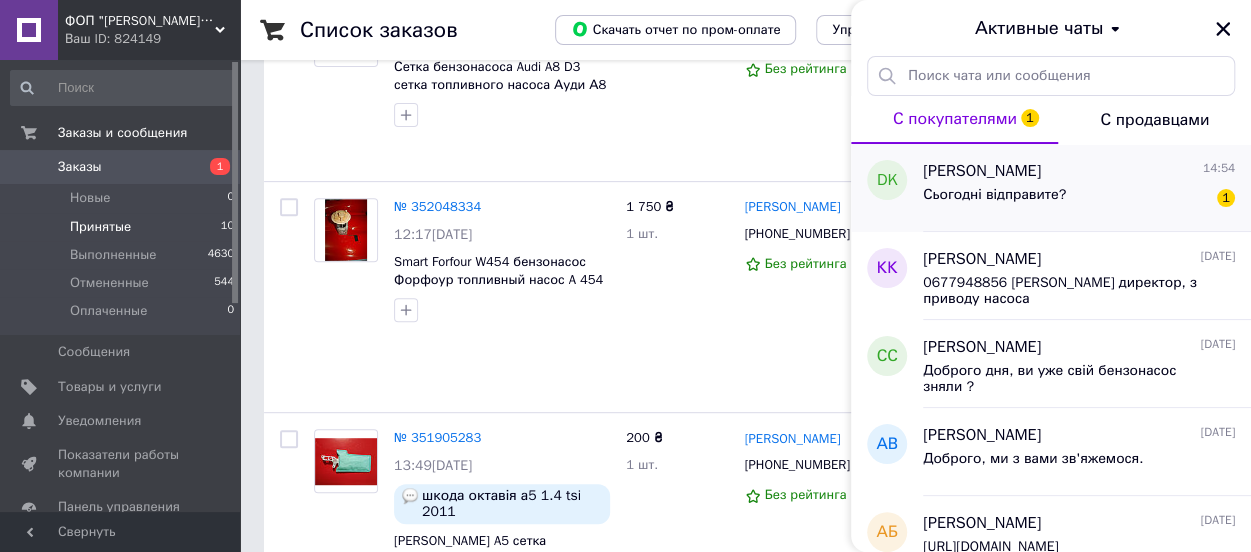 click on "[PERSON_NAME] 14:54 Сьогодні відправите? 1" at bounding box center [1087, 188] 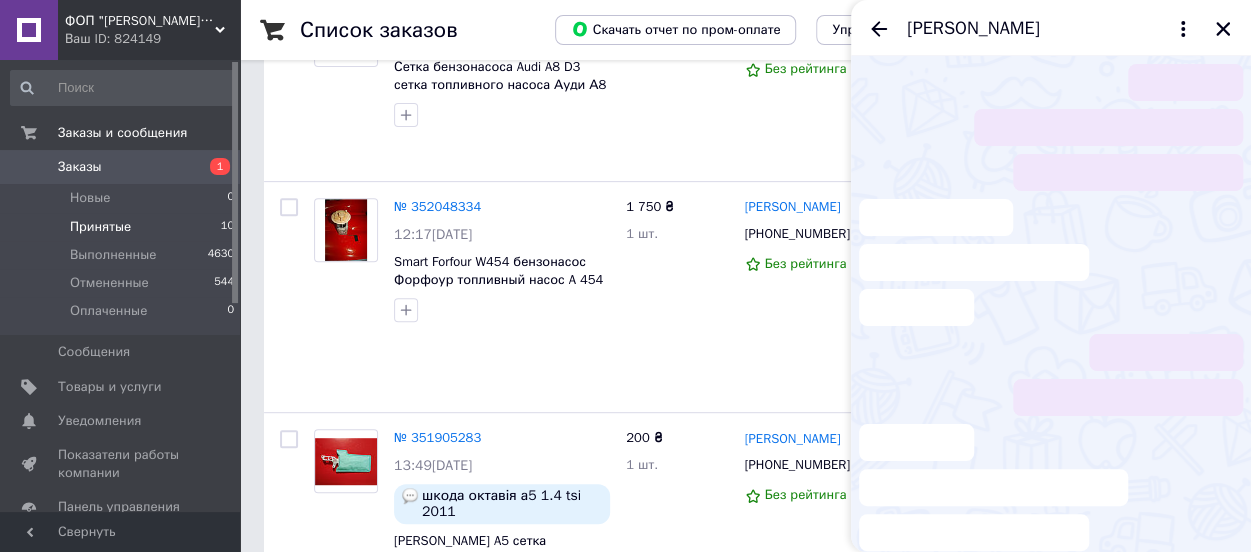 scroll, scrollTop: 386, scrollLeft: 0, axis: vertical 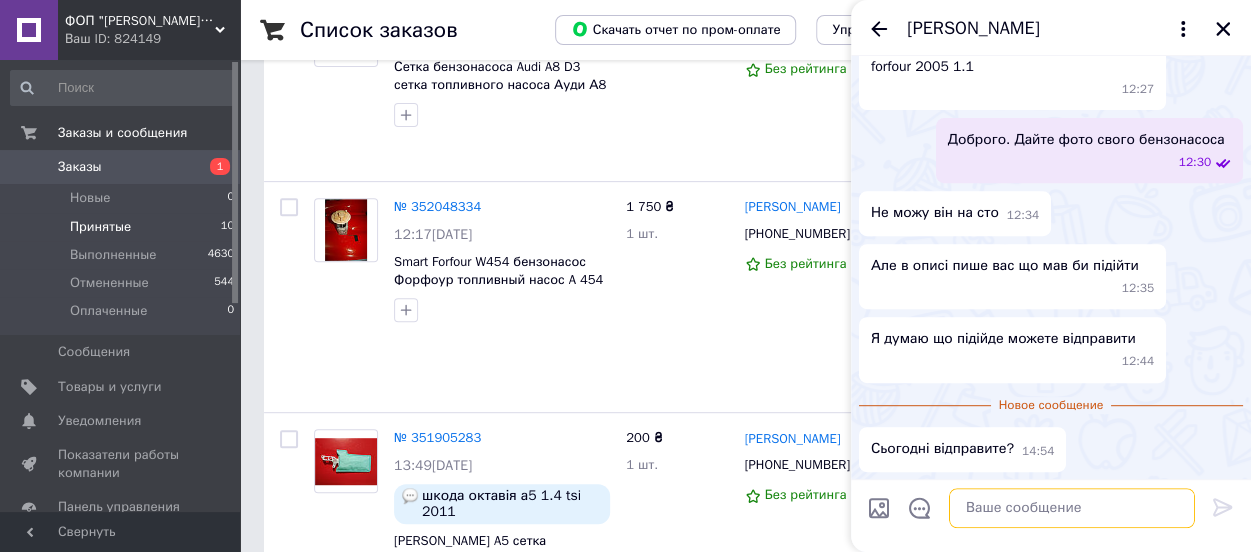 click at bounding box center [1072, 508] 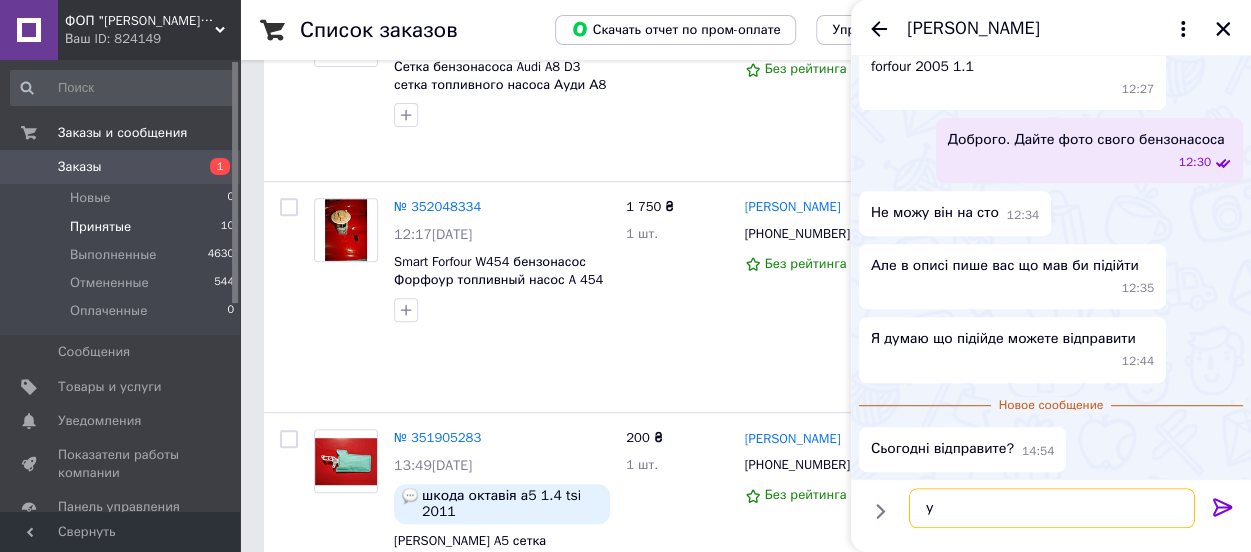 type on "у" 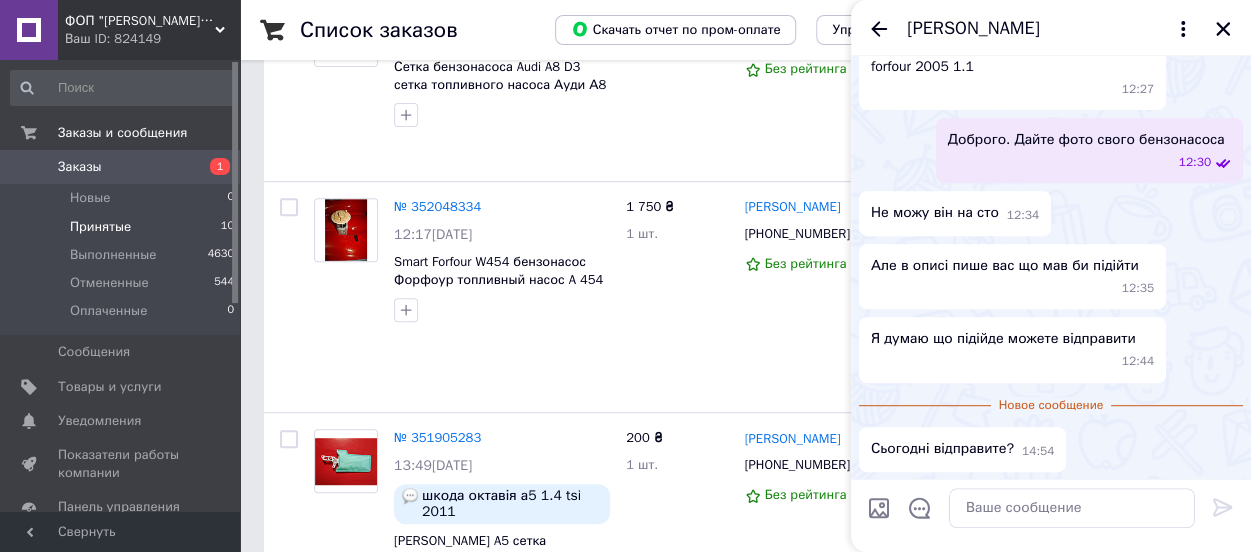 click on "[PERSON_NAME]" at bounding box center [1051, 28] 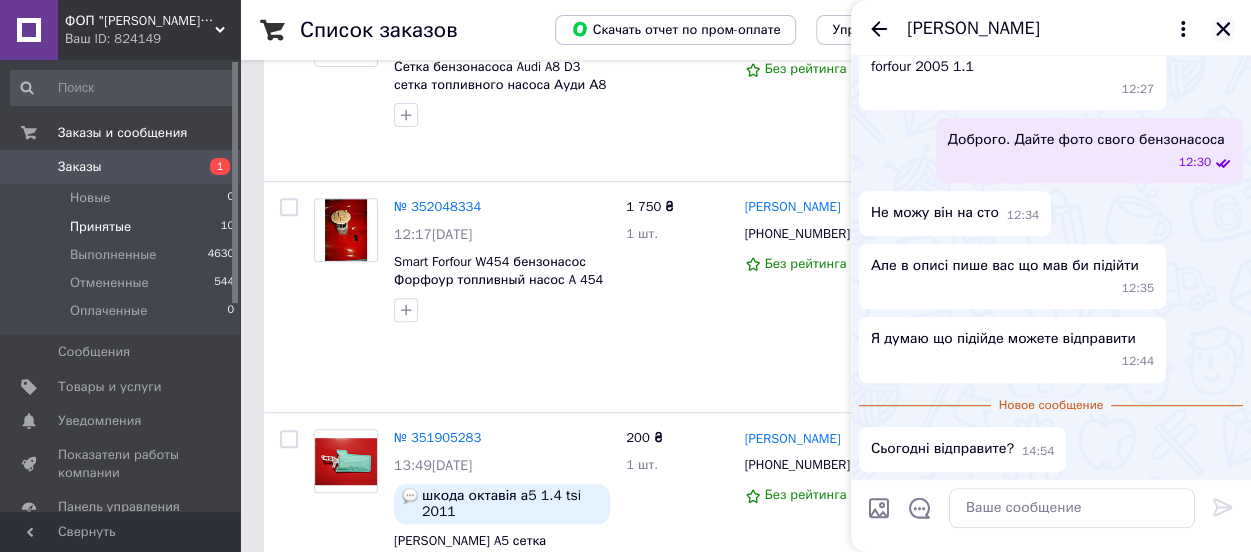 click 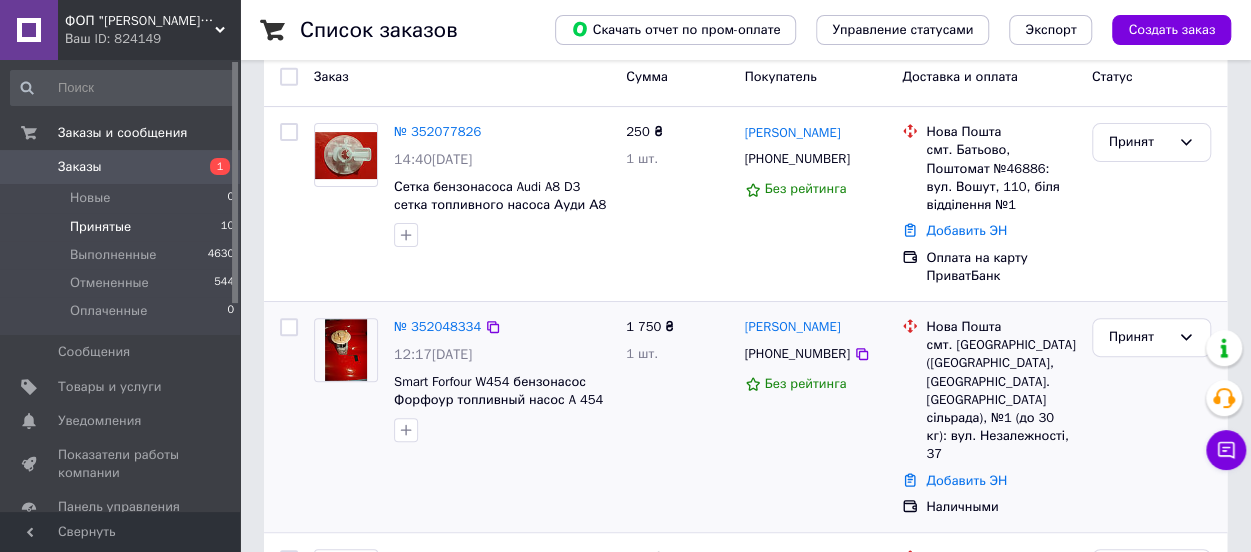 scroll, scrollTop: 300, scrollLeft: 0, axis: vertical 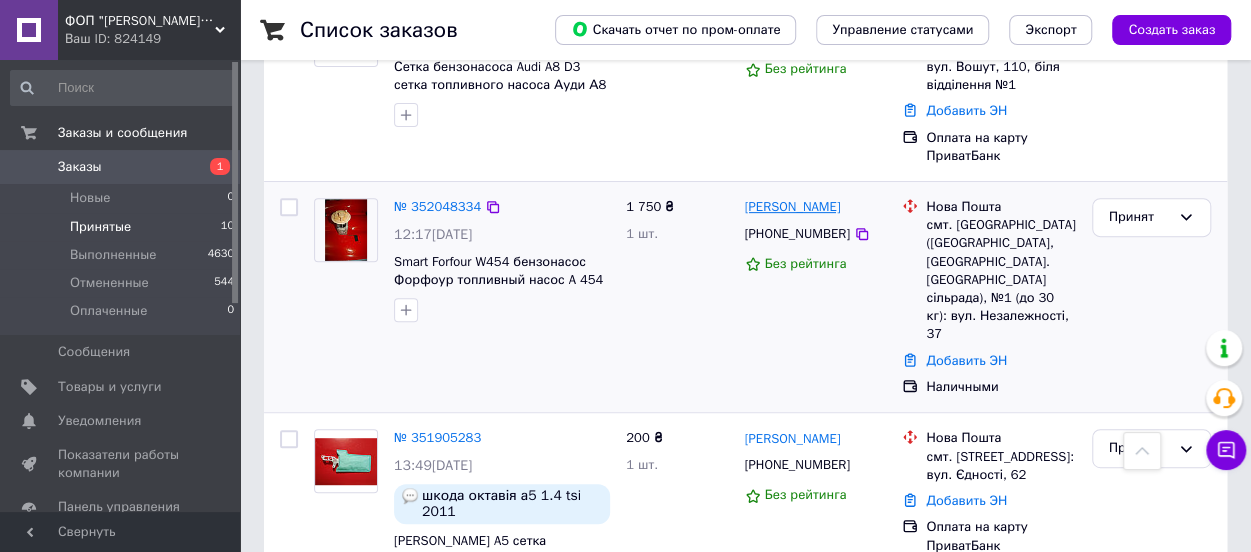 click on "[PERSON_NAME]" at bounding box center [793, 207] 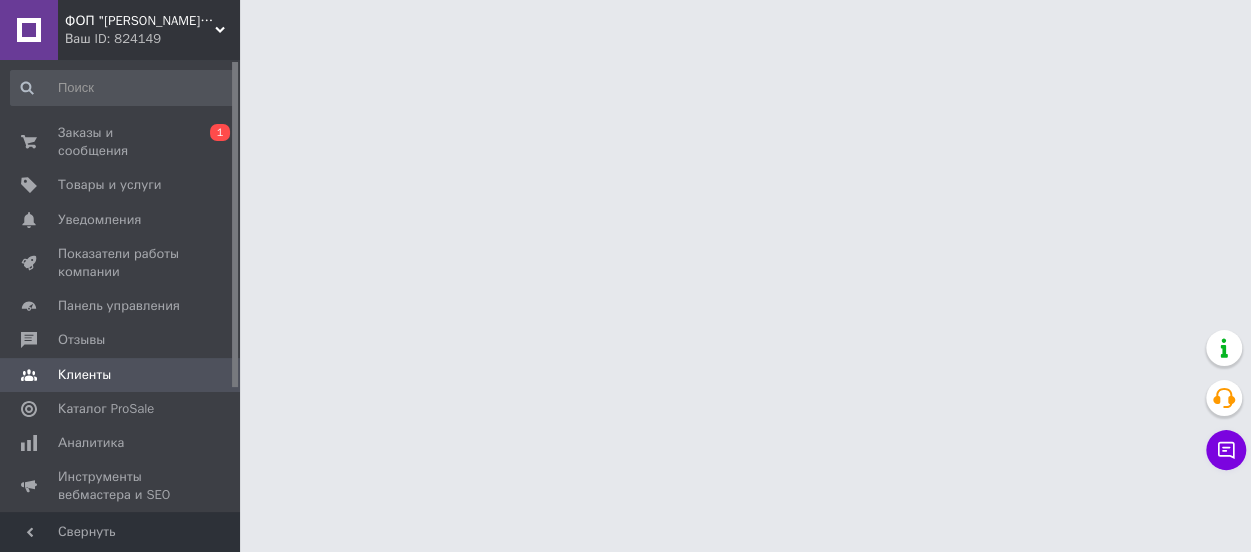 scroll, scrollTop: 0, scrollLeft: 0, axis: both 